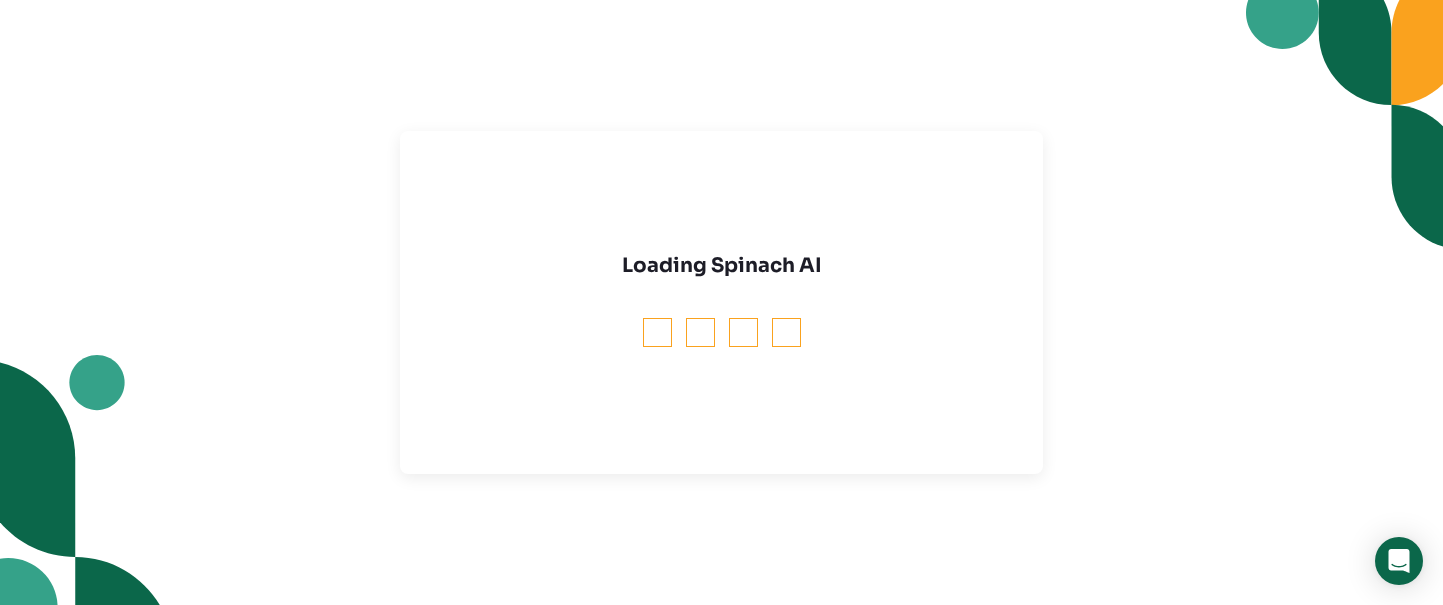 scroll, scrollTop: 0, scrollLeft: 0, axis: both 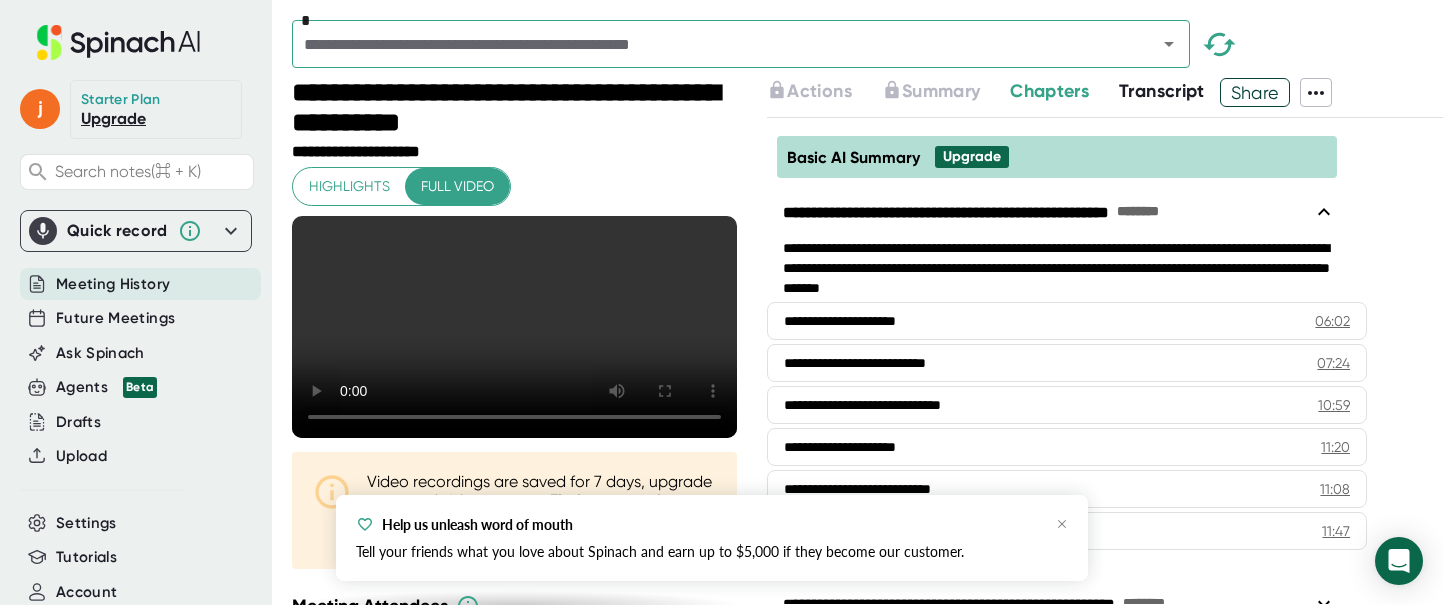 click 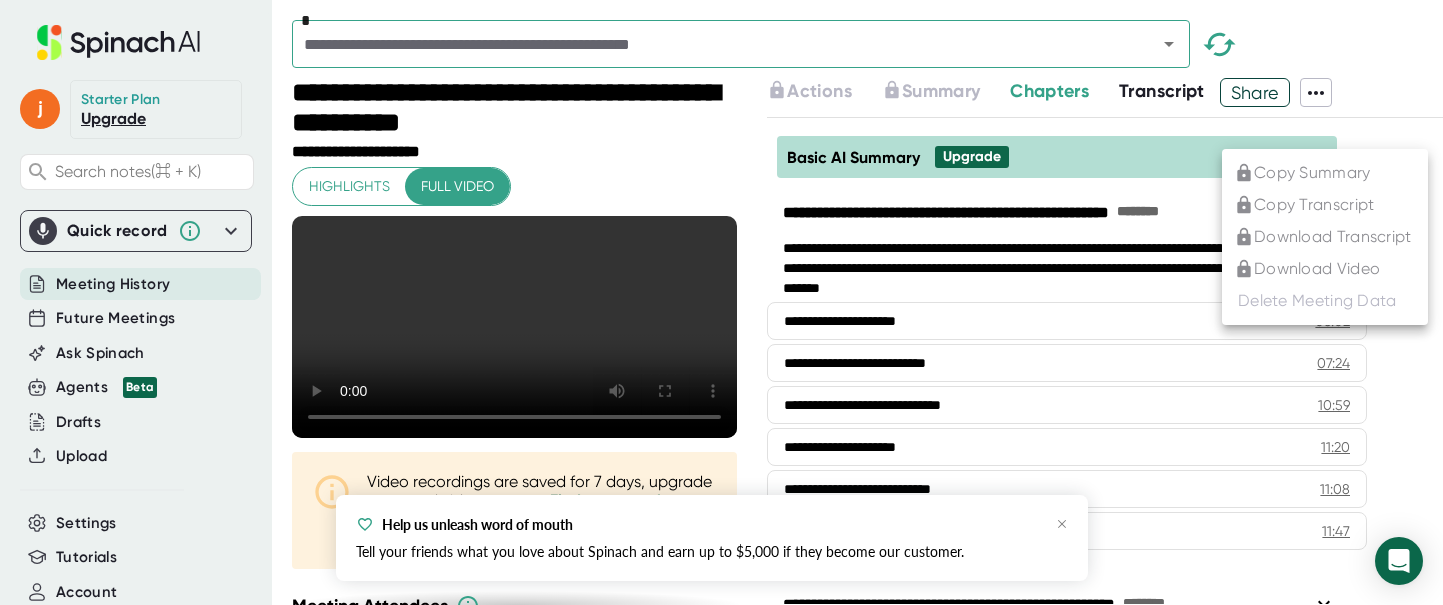 click at bounding box center [721, 302] 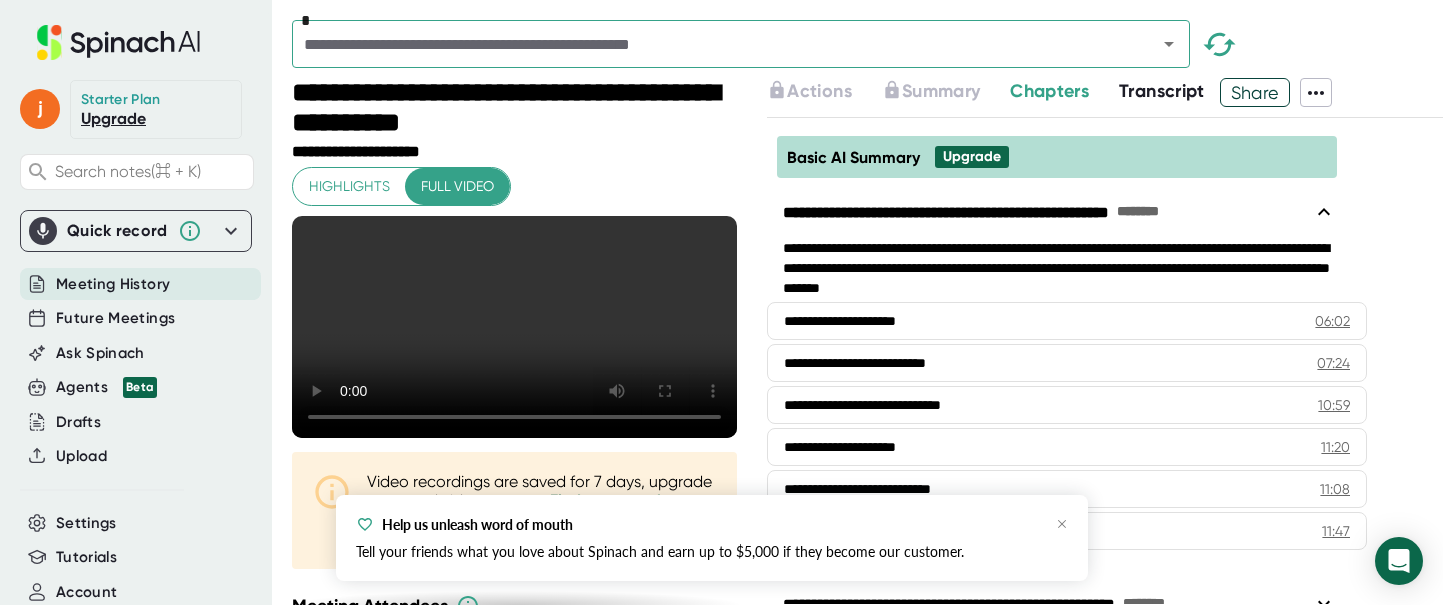 click on "Meeting History" at bounding box center (113, 284) 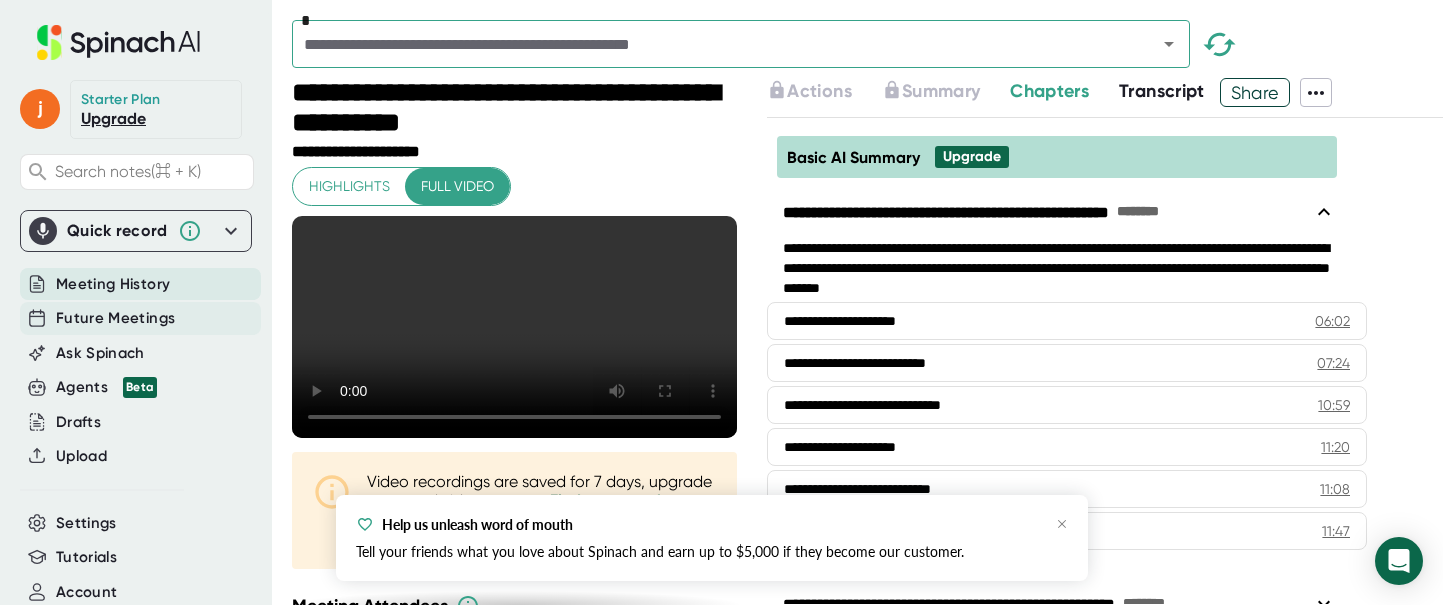 click on "Future Meetings" at bounding box center [115, 318] 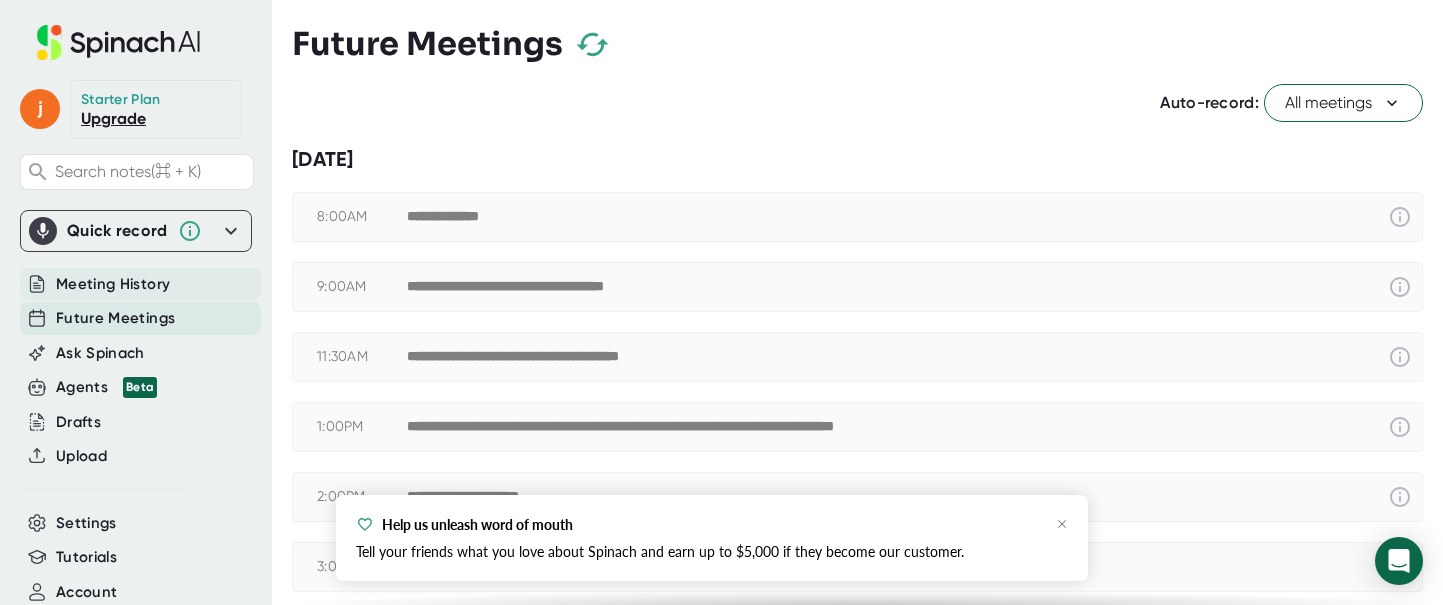 click on "Meeting History" at bounding box center (113, 284) 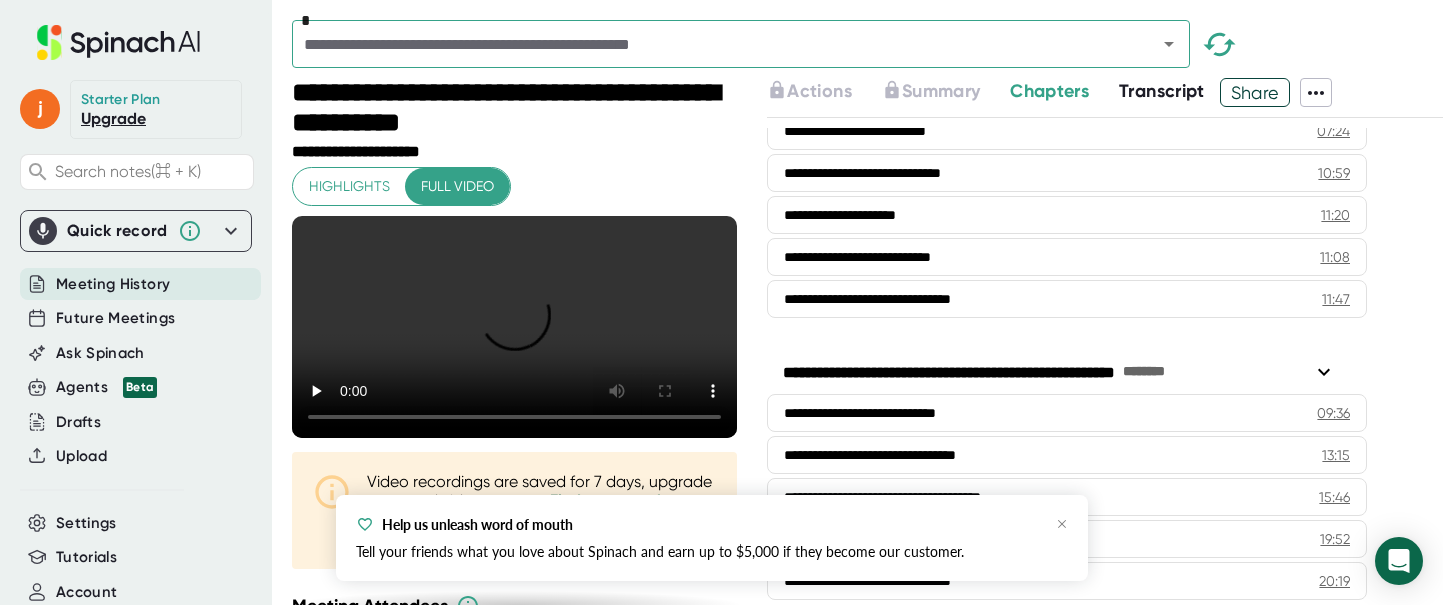 scroll, scrollTop: 438, scrollLeft: 0, axis: vertical 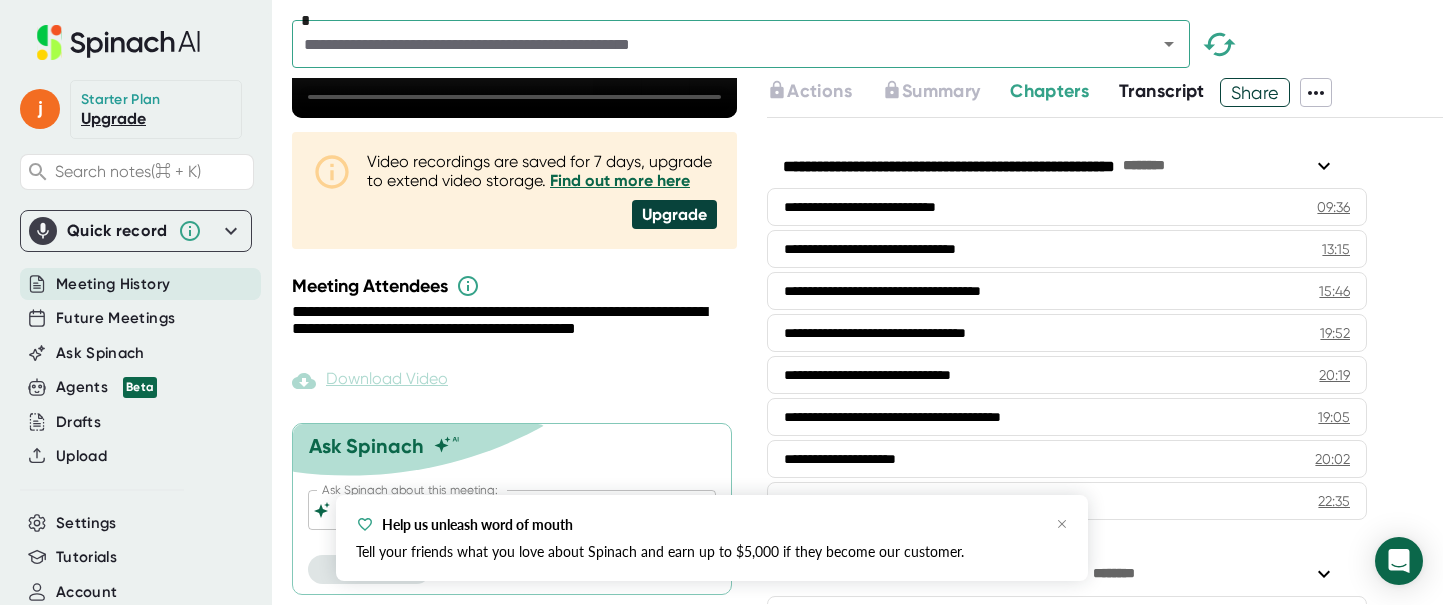 click on "Upgrade" at bounding box center (113, 118) 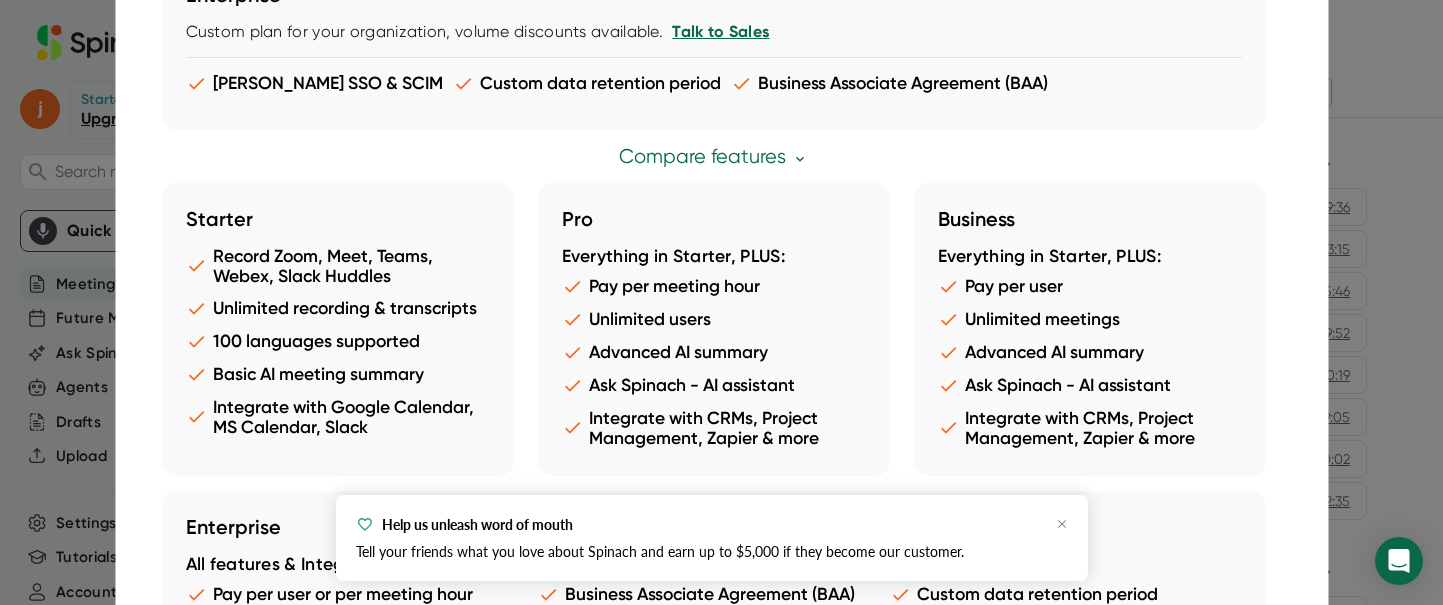 scroll, scrollTop: 0, scrollLeft: 0, axis: both 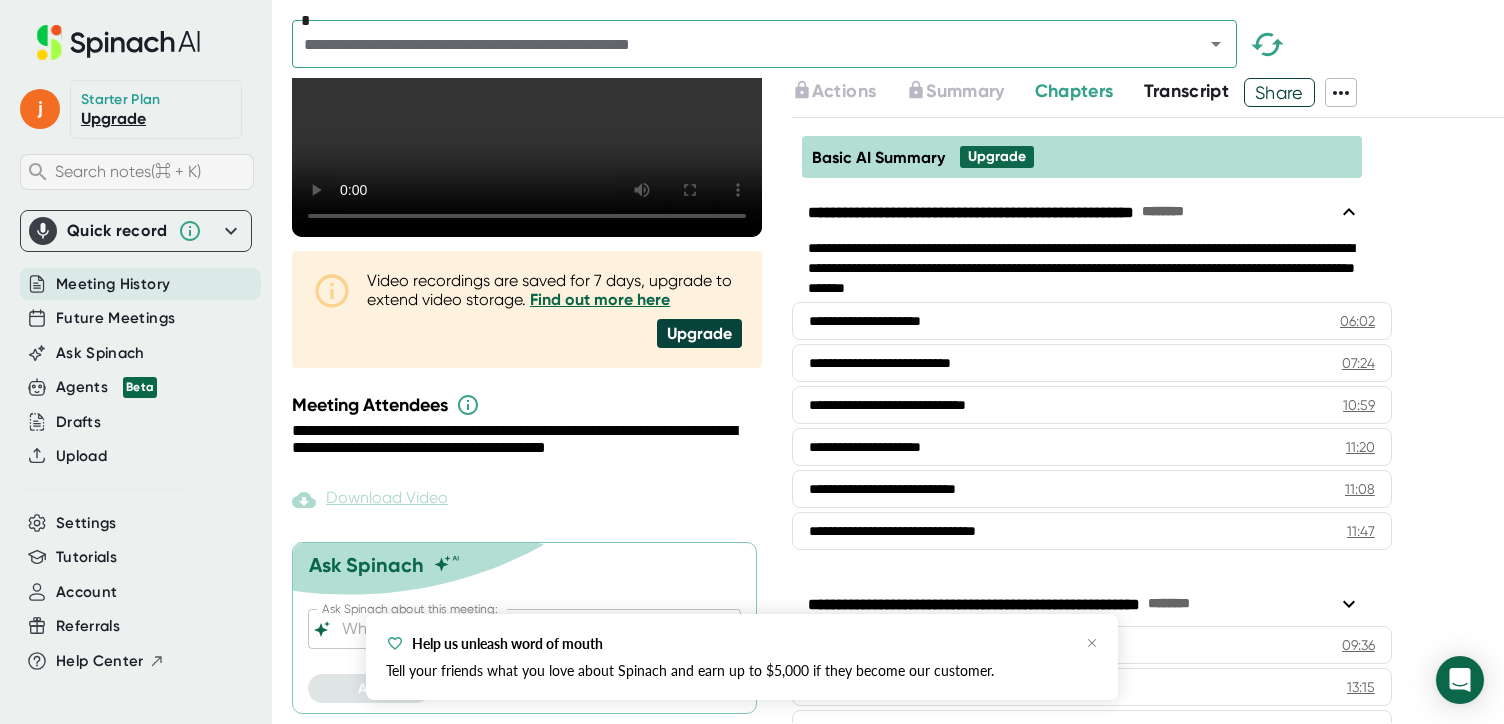 click on "Search notes  (⌘ + K)" at bounding box center [128, 171] 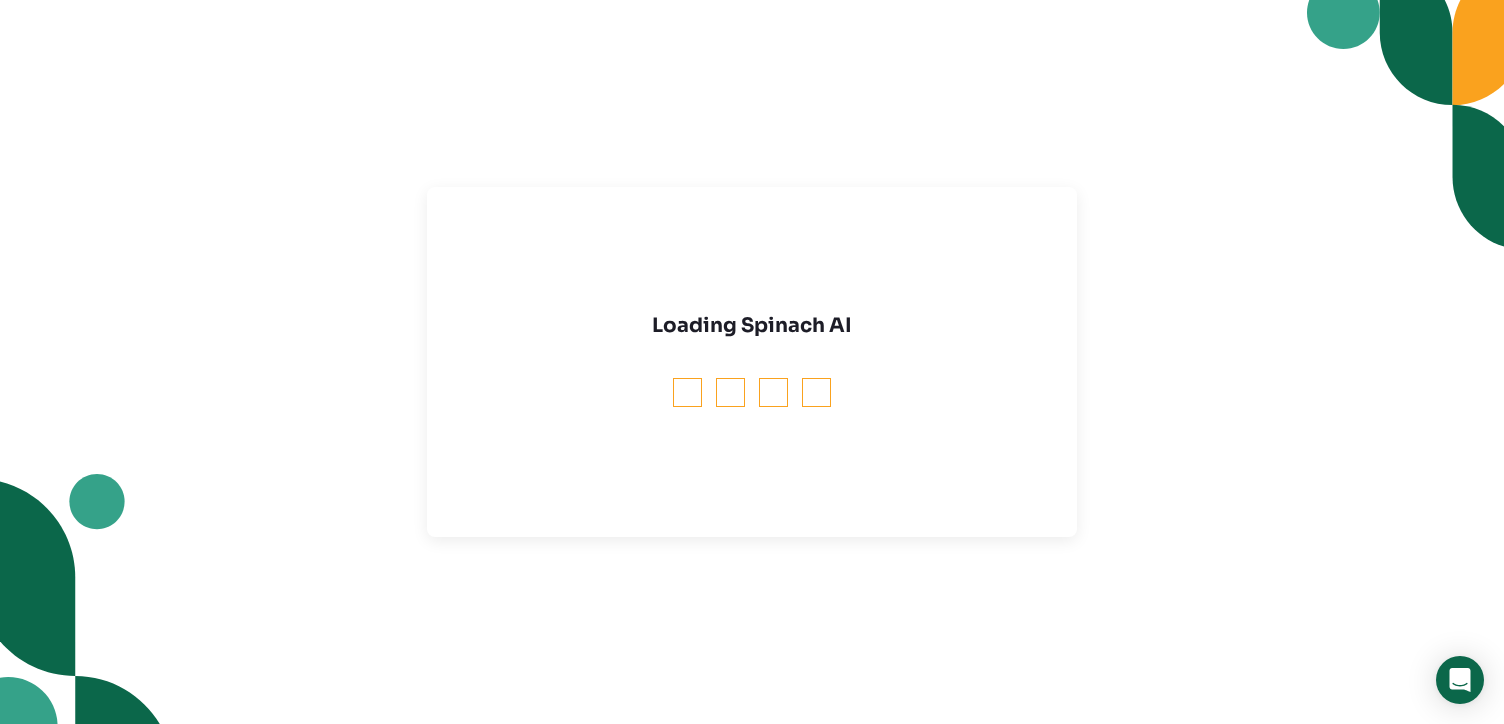 scroll, scrollTop: 0, scrollLeft: 0, axis: both 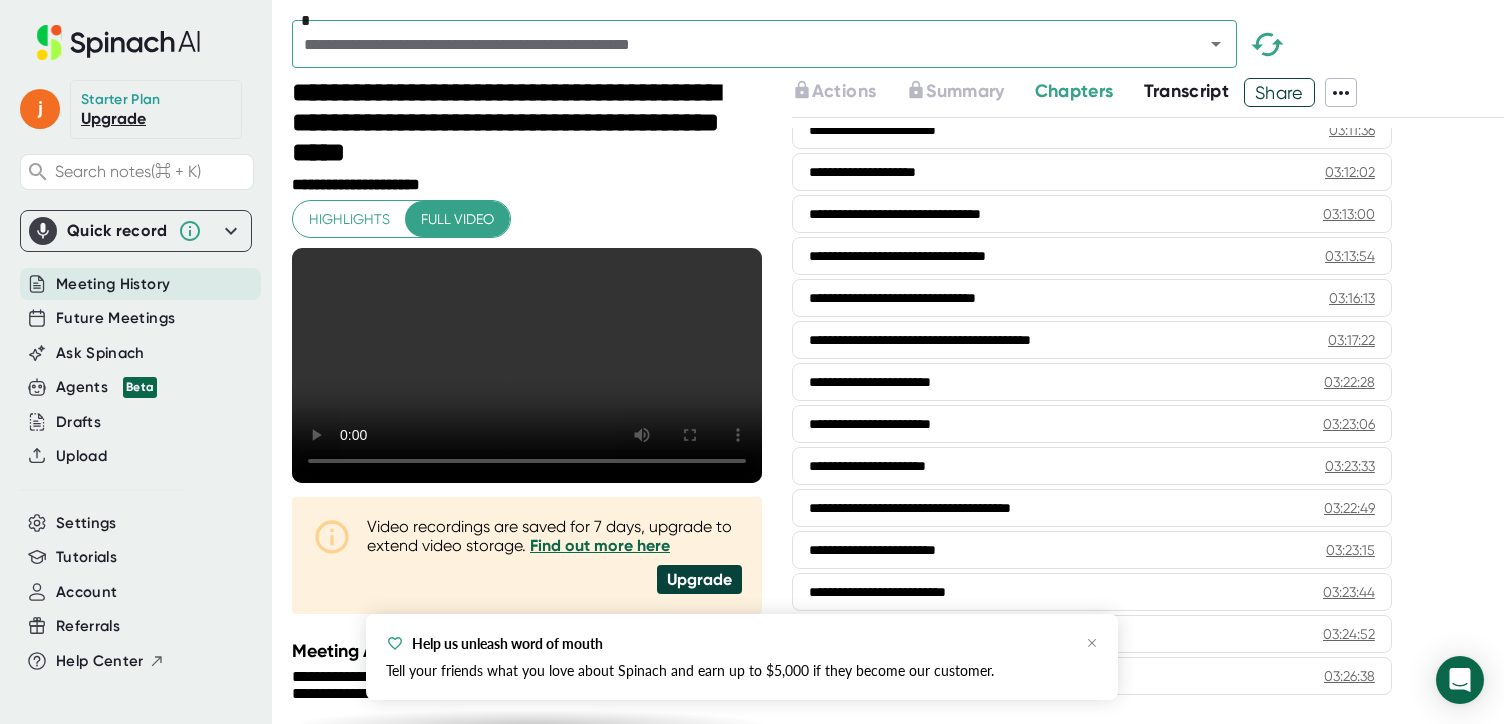type 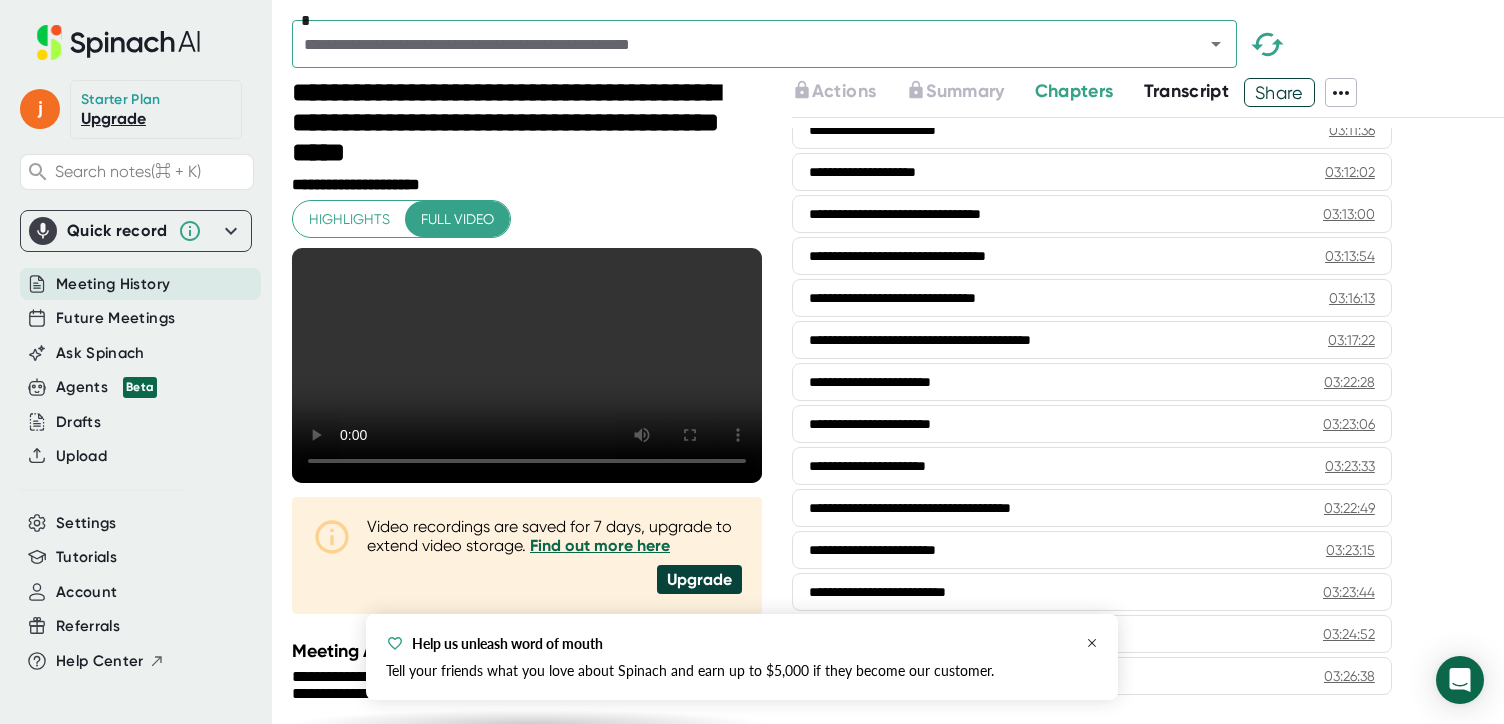 click 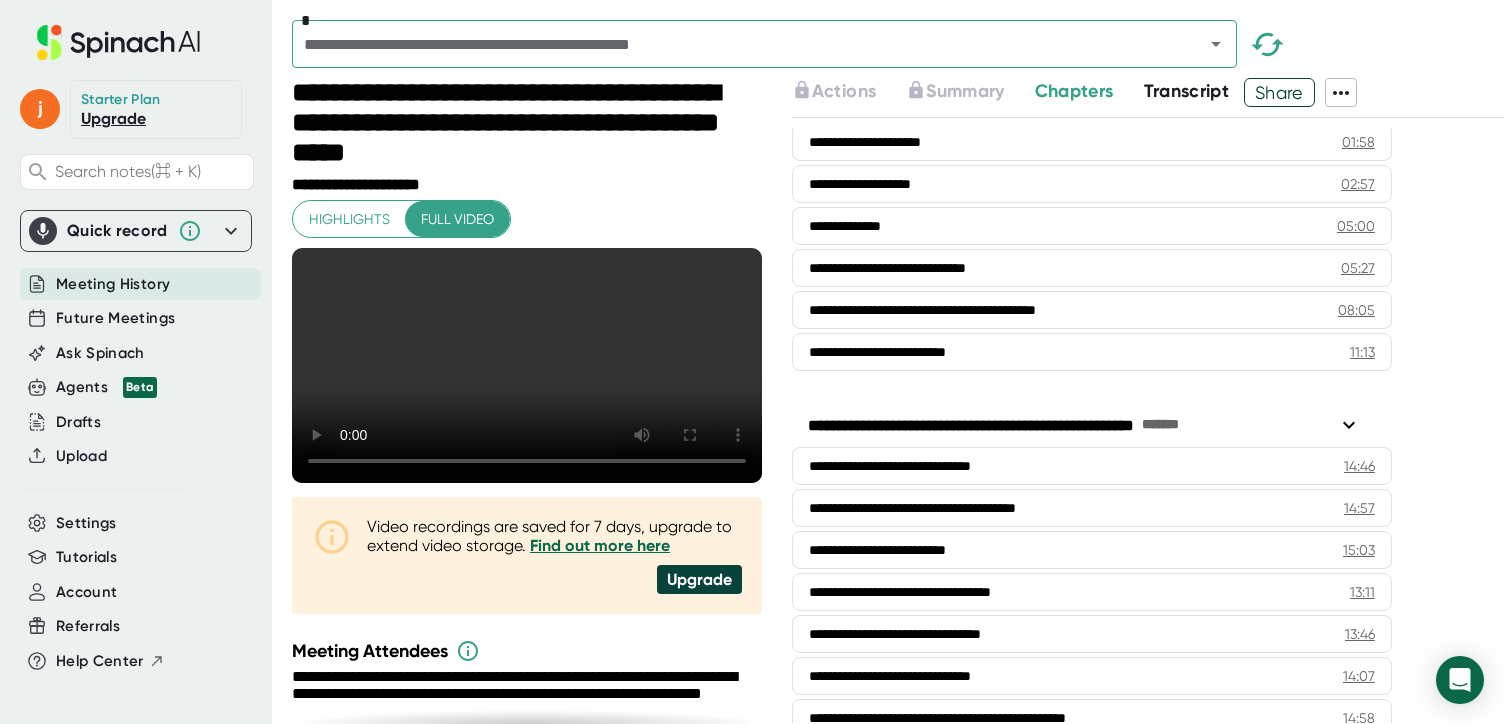 scroll, scrollTop: 0, scrollLeft: 0, axis: both 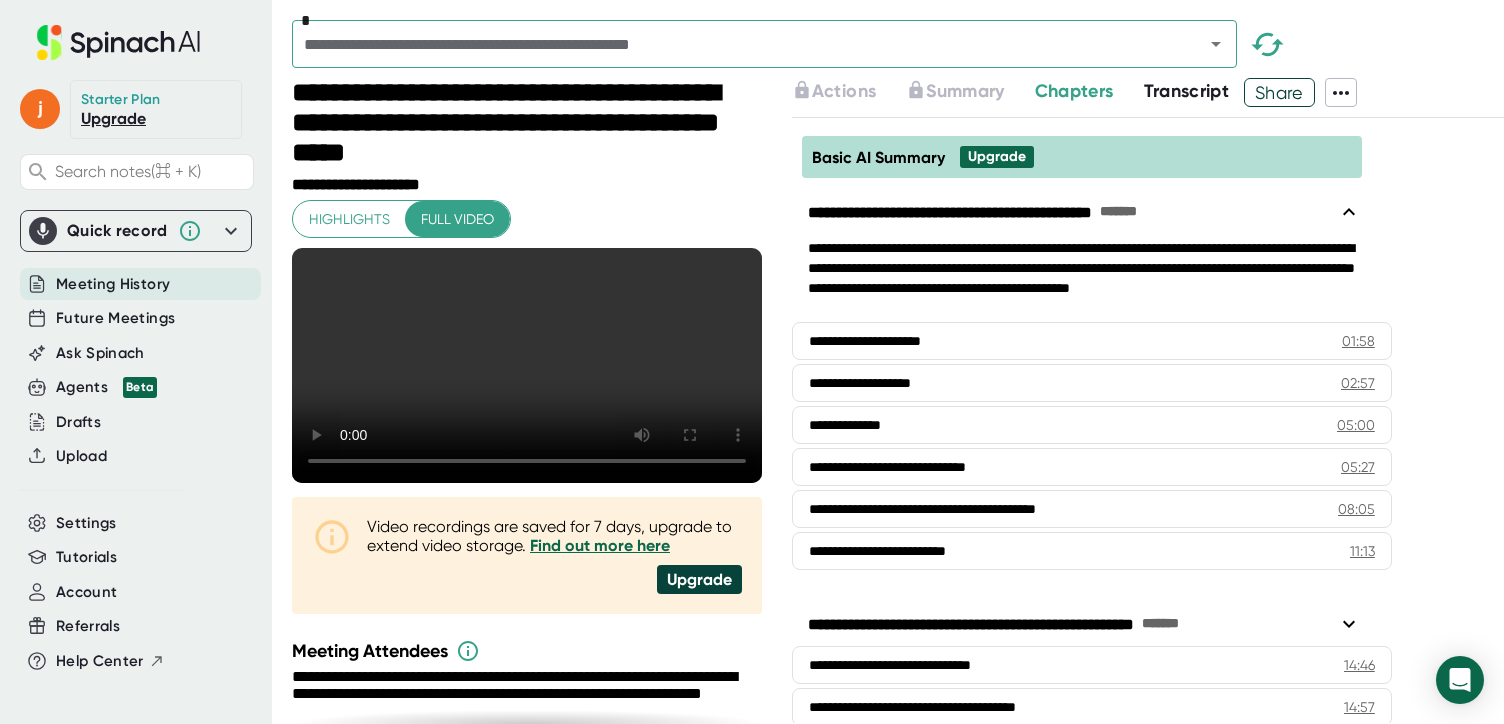 click on "Share" at bounding box center [1279, 92] 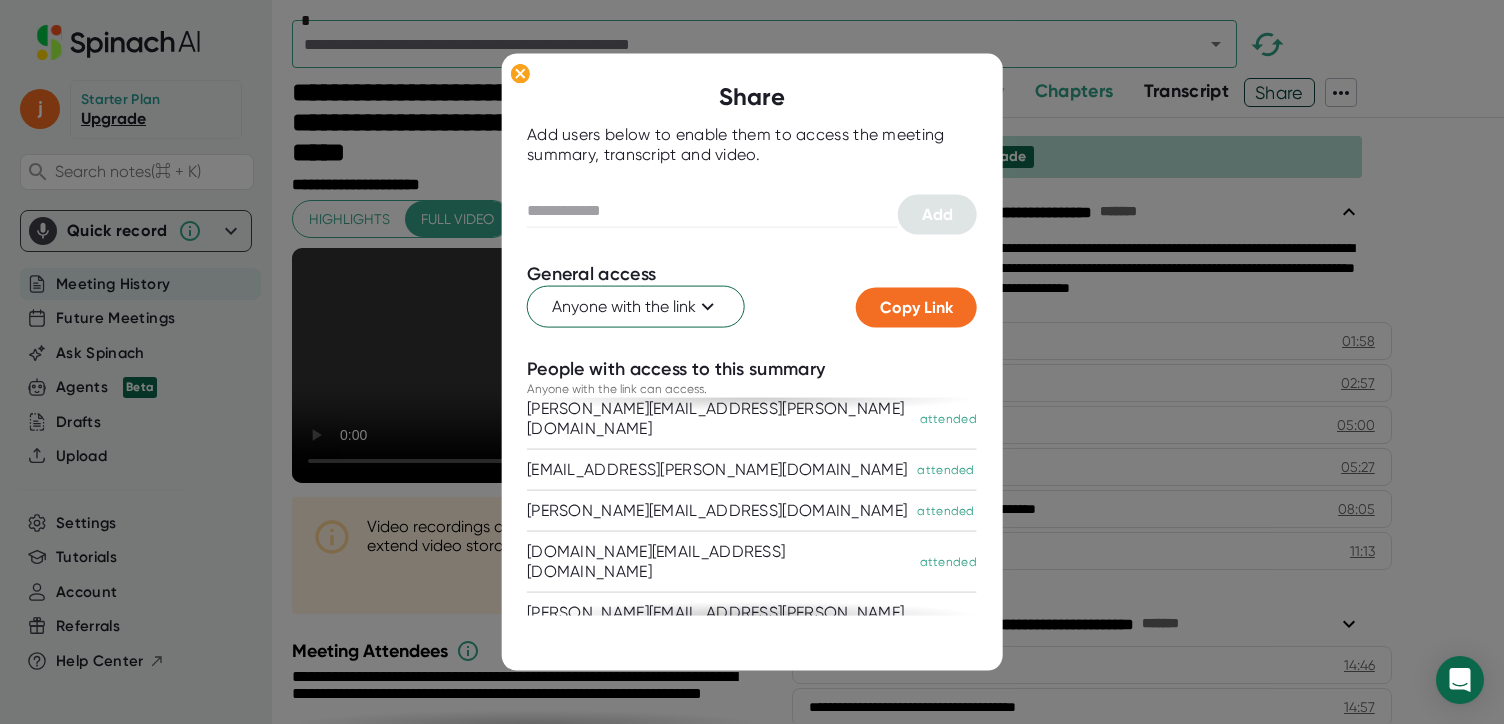 scroll, scrollTop: 0, scrollLeft: 0, axis: both 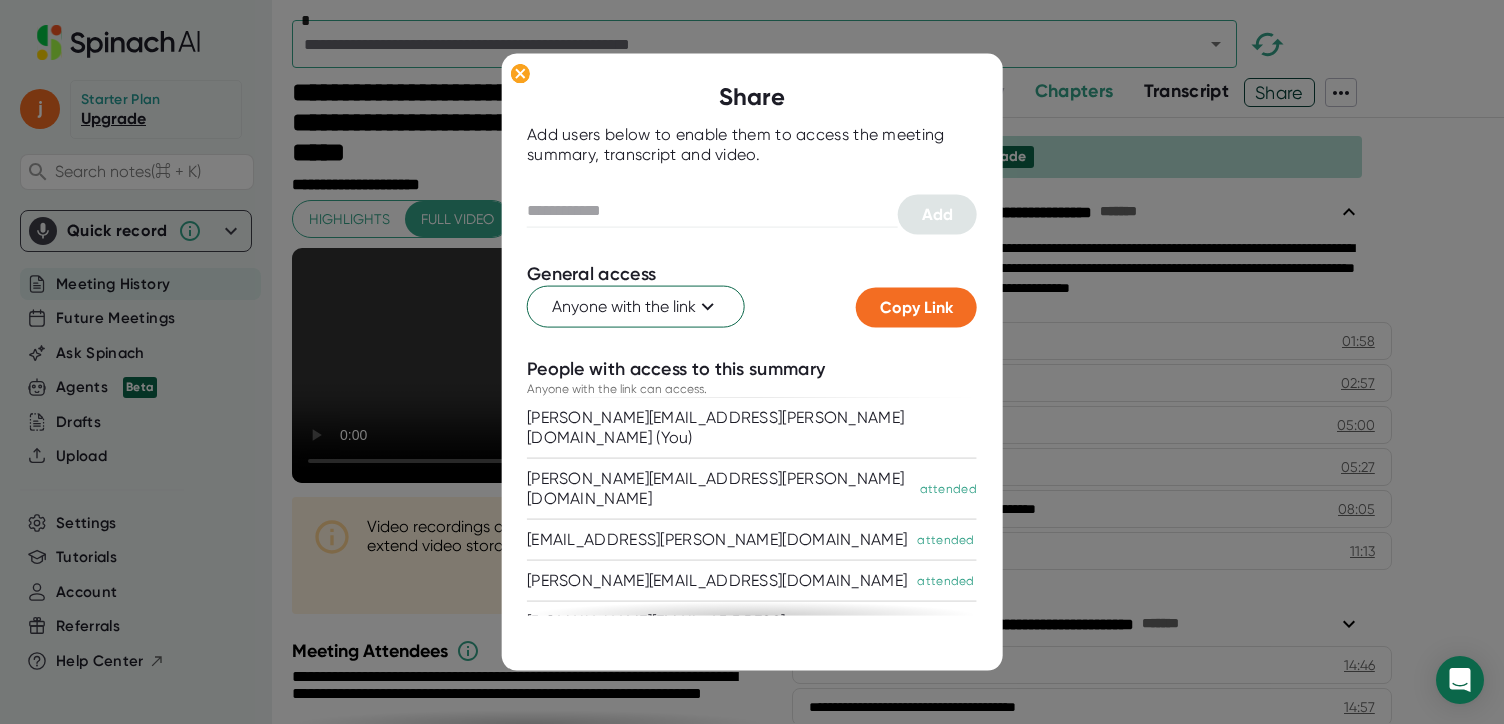 click on "jason.miller@leanderisd.org   (You)" at bounding box center [752, 428] 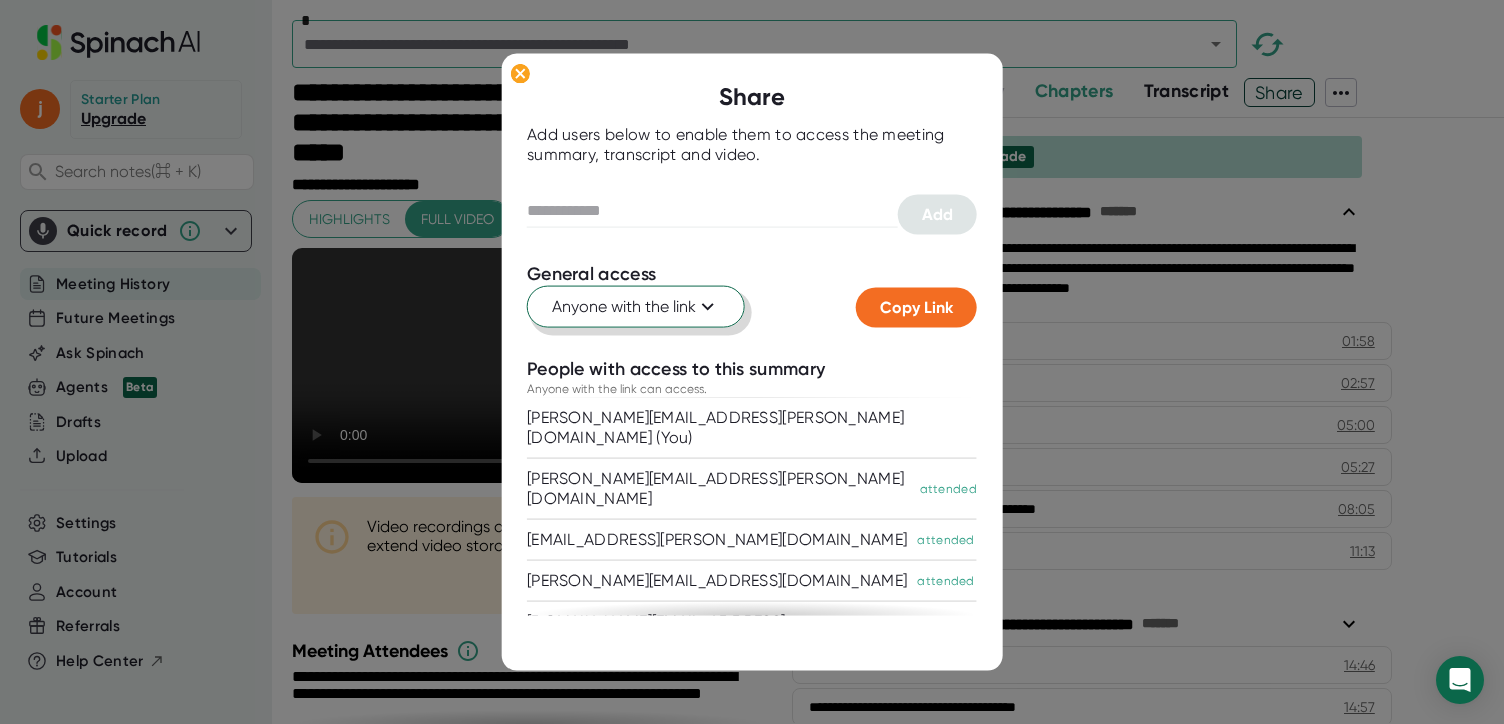 click 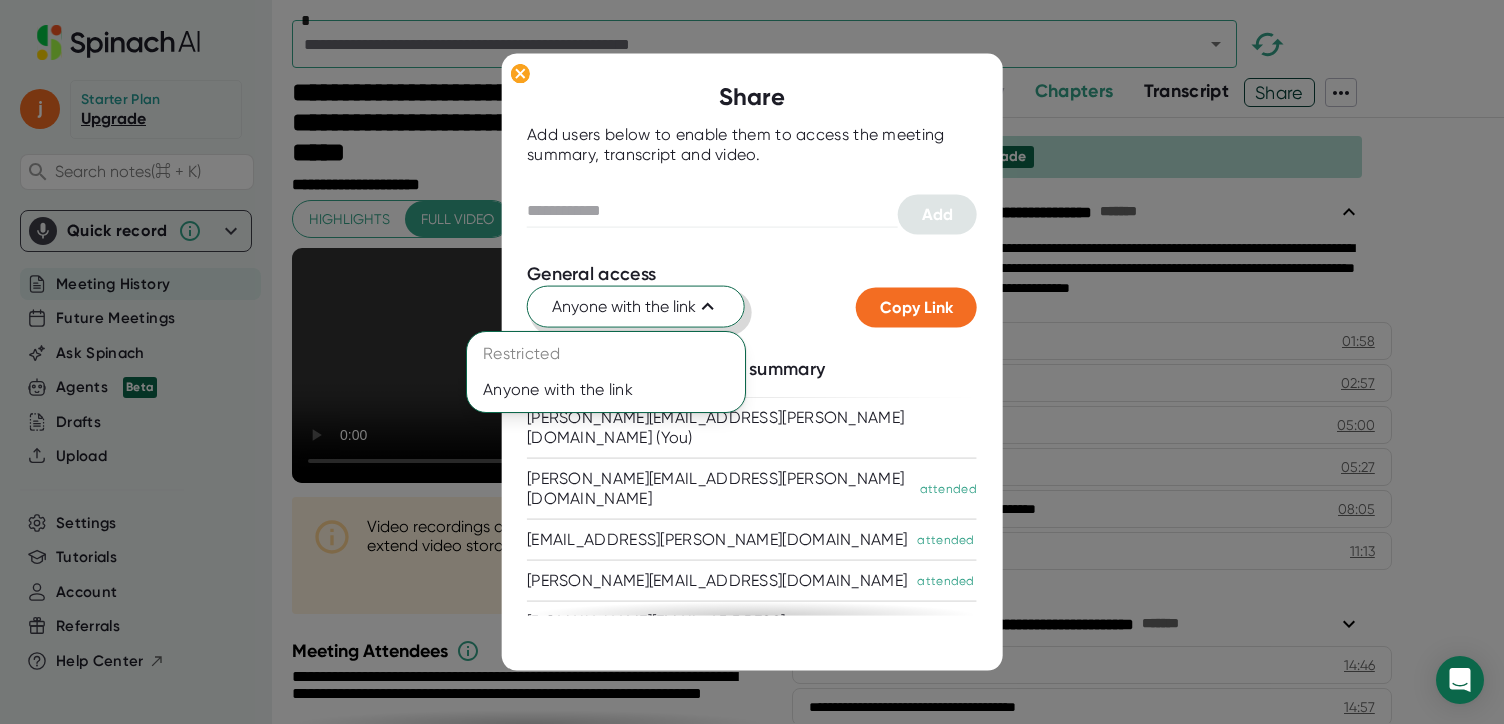 click at bounding box center (752, 362) 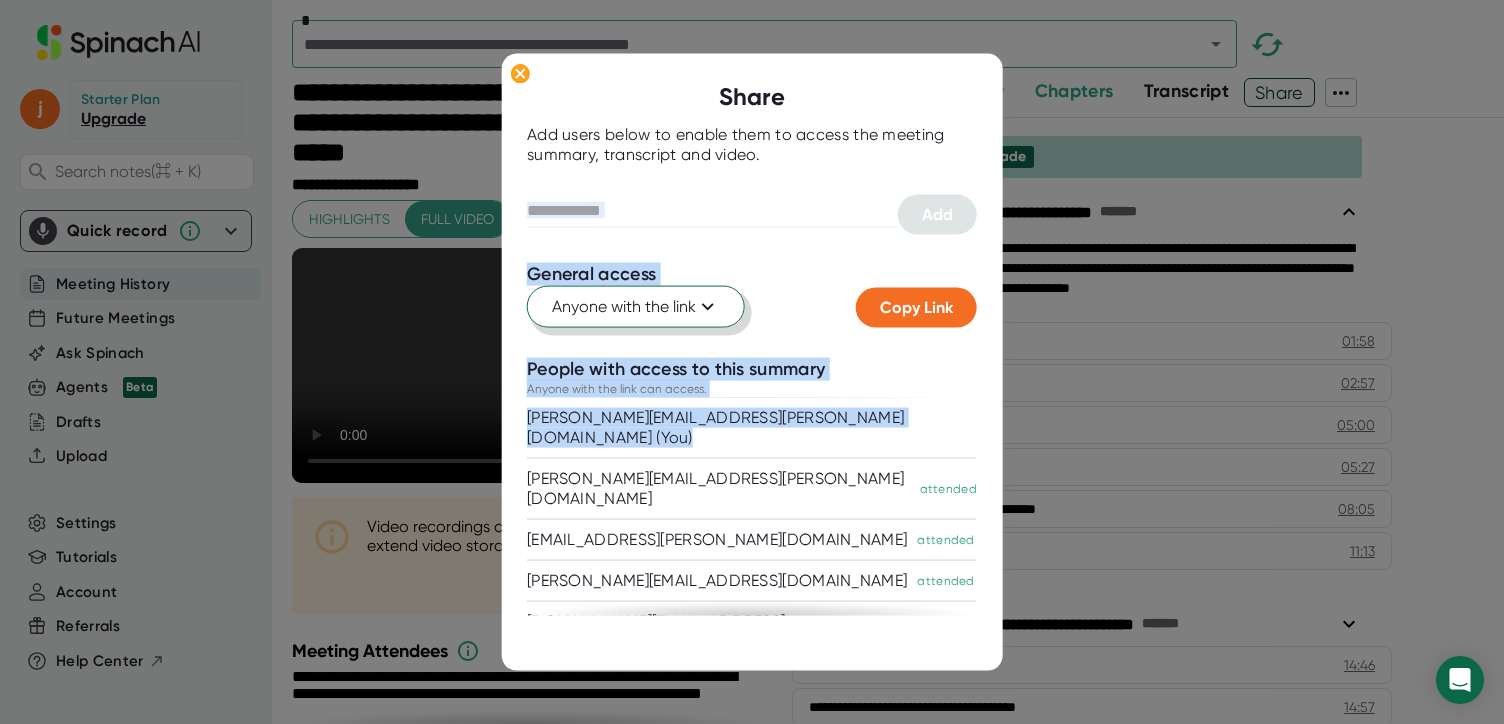 drag, startPoint x: 779, startPoint y: 411, endPoint x: 769, endPoint y: 233, distance: 178.28067 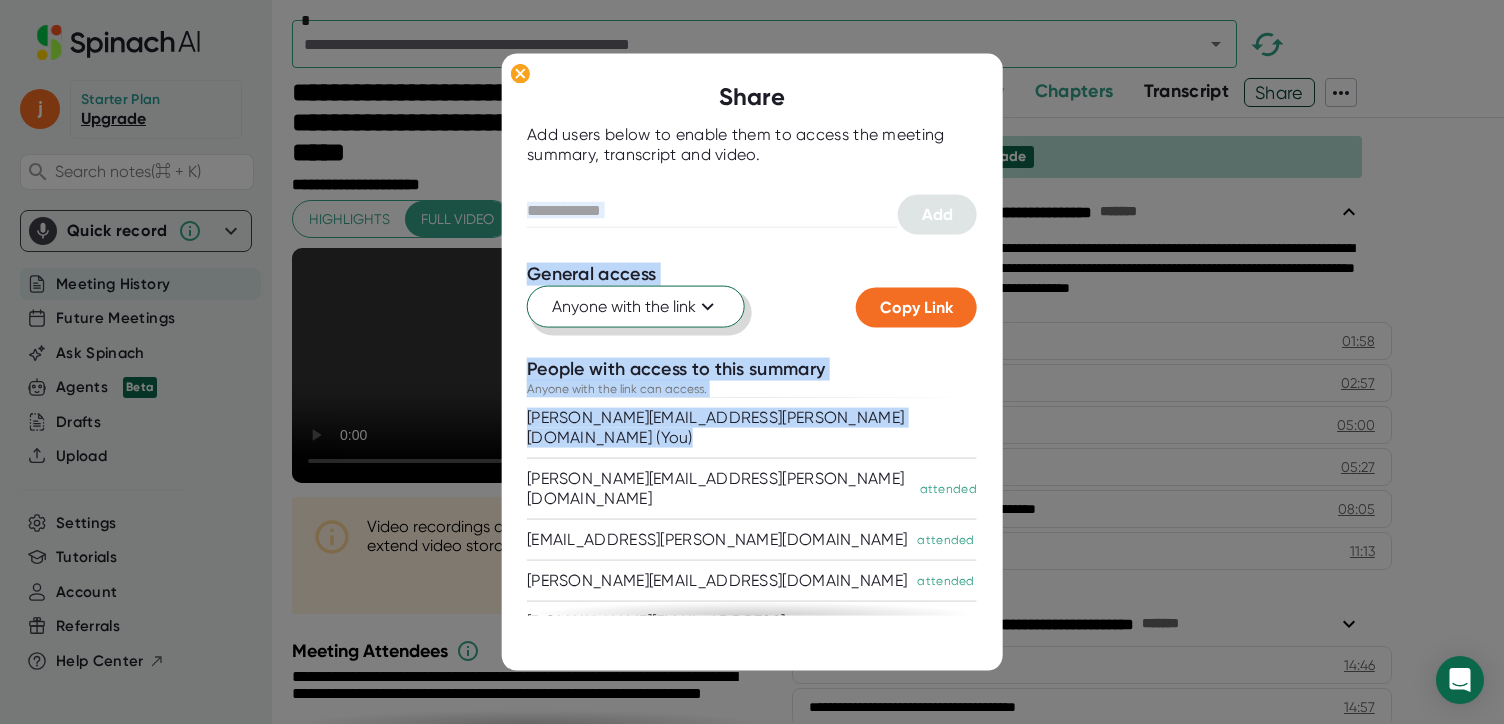 click on "Share Add users below to enable them to access the meeting summary, transcript and video. Add General access Anyone with the link Copy Link People with access to this summary Anyone with the link can access. jason.miller@leanderisd.org   (You) dave.guerra@sequeldata.com   attended terrece.harris@leanderisd.org   attended tami.rust@leanderisd.org   attended chris.case@sequeldata.com   attended melissa.powell@sequeldata.com   attended donna.simons@leanderisd.org   attended" at bounding box center (752, 362) 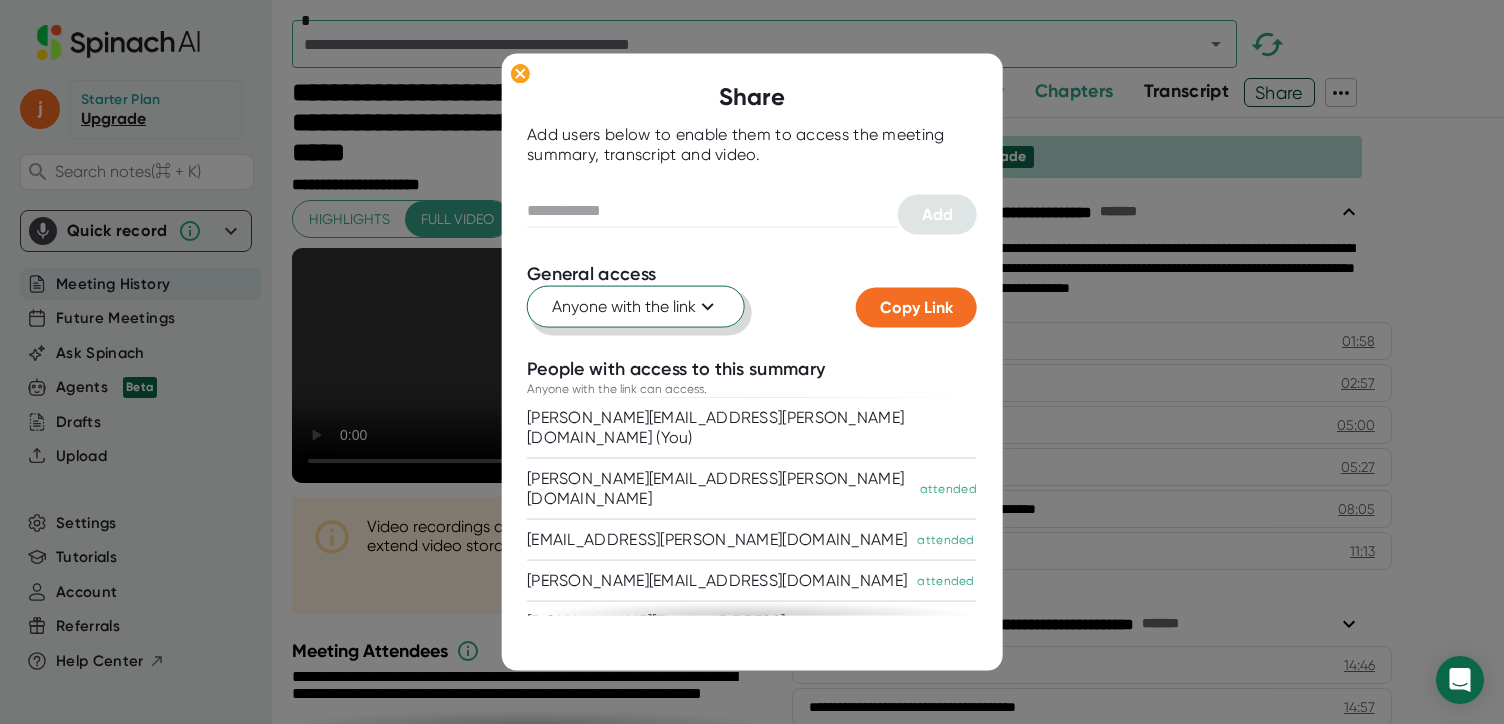 click on "jason.miller@leanderisd.org   (You)" at bounding box center [752, 428] 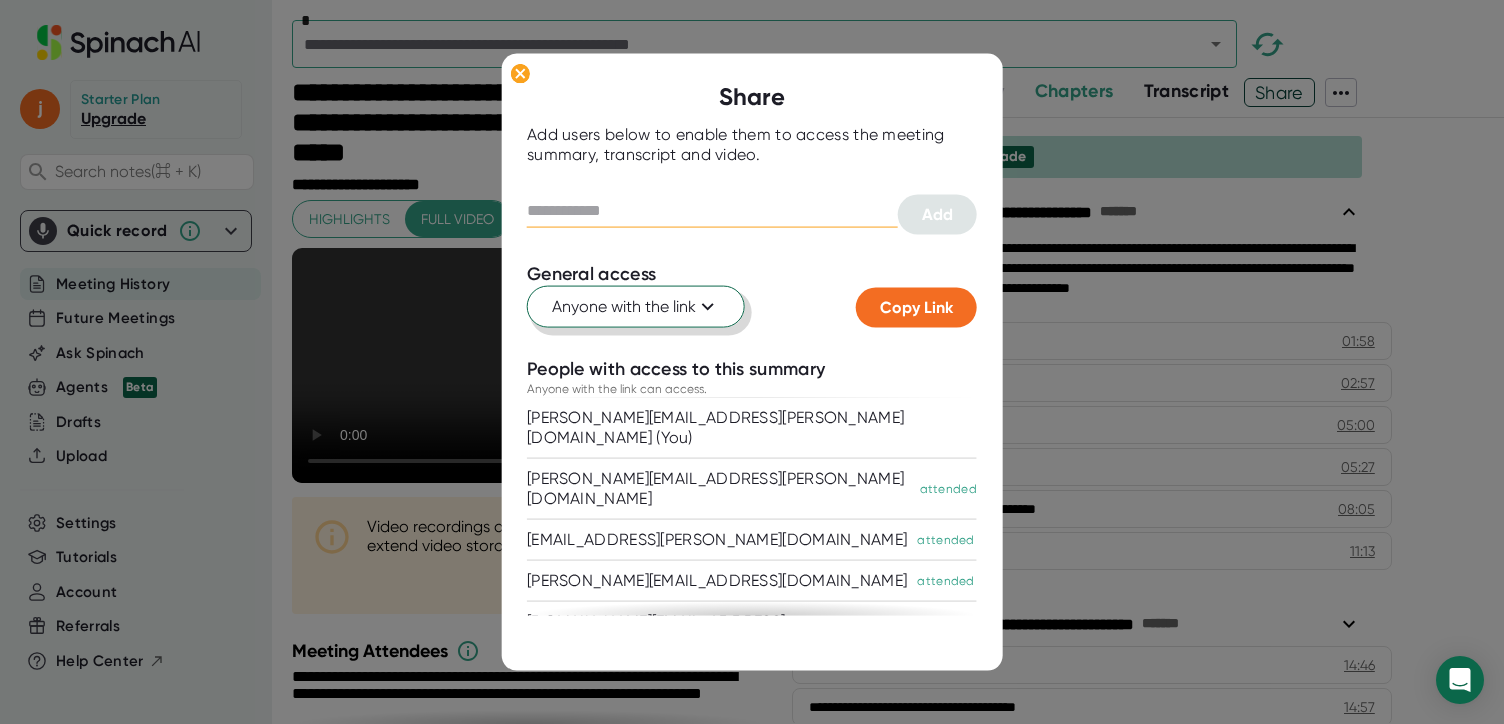 click at bounding box center [712, 211] 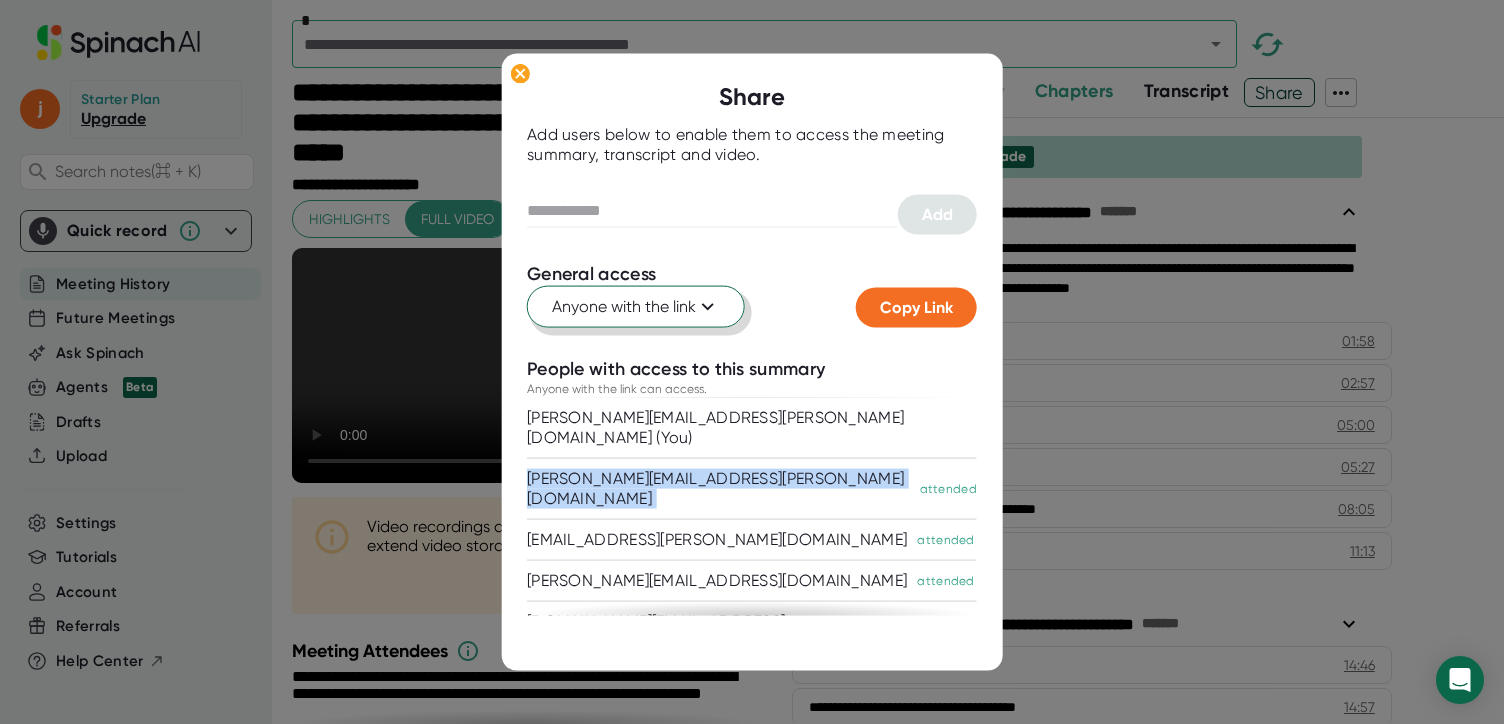 drag, startPoint x: 760, startPoint y: 462, endPoint x: 510, endPoint y: 465, distance: 250.018 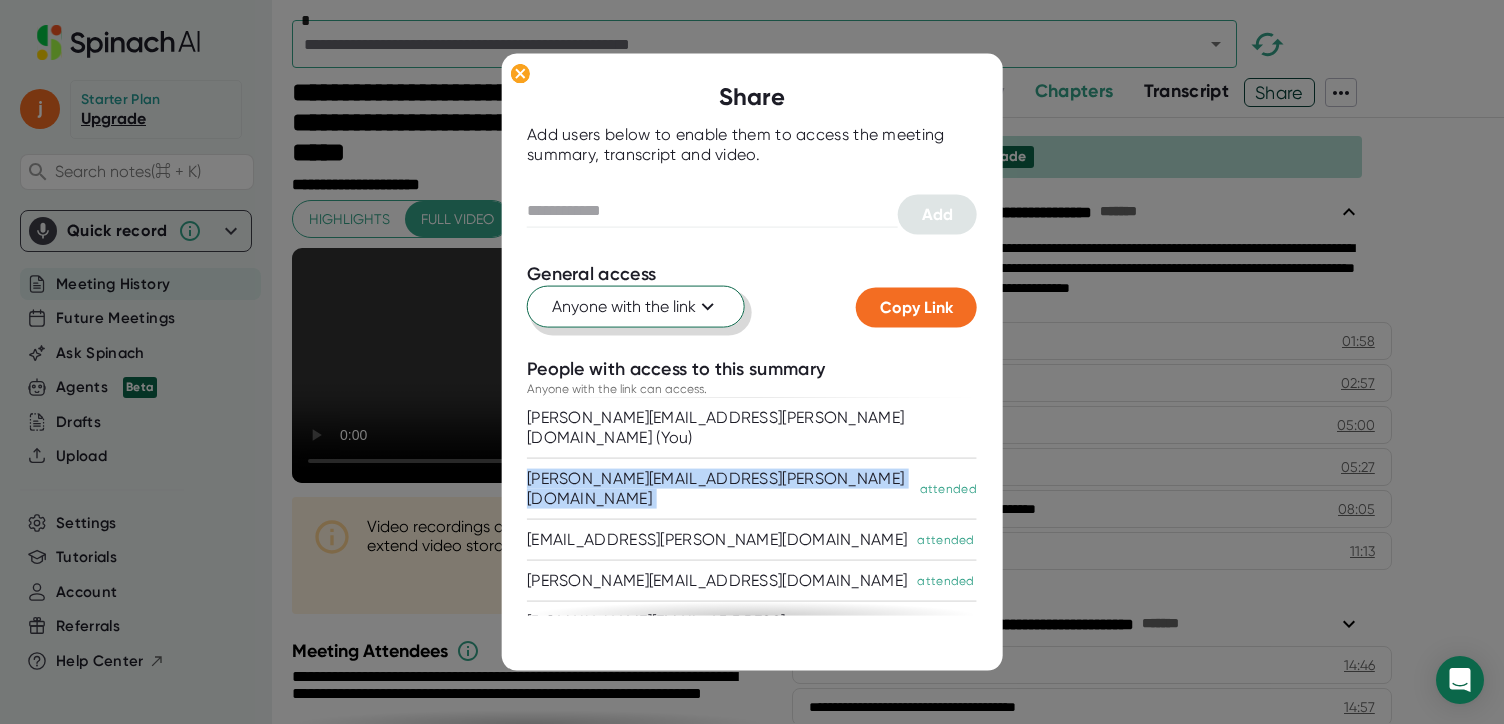 copy on "dave.guerra@sequeldata.com" 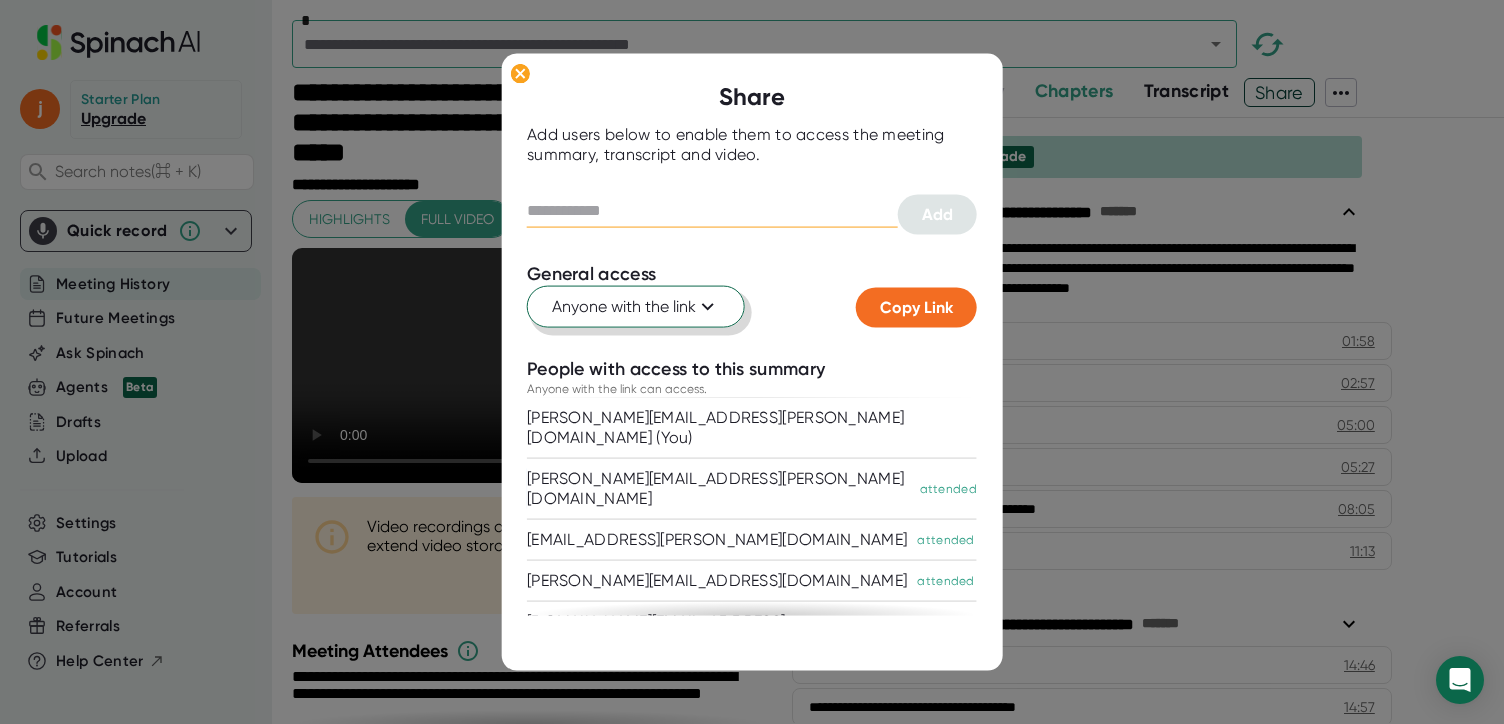 click at bounding box center (712, 211) 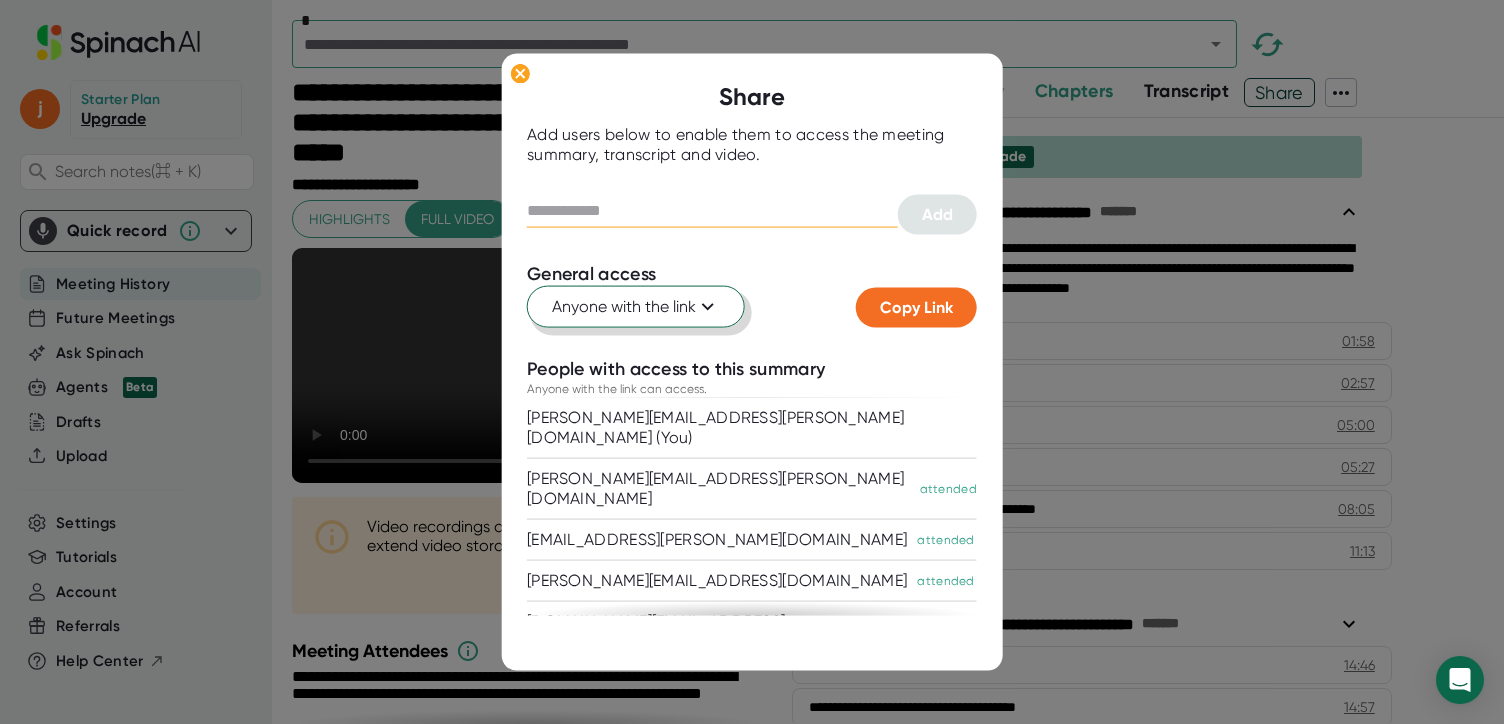 paste on "**********" 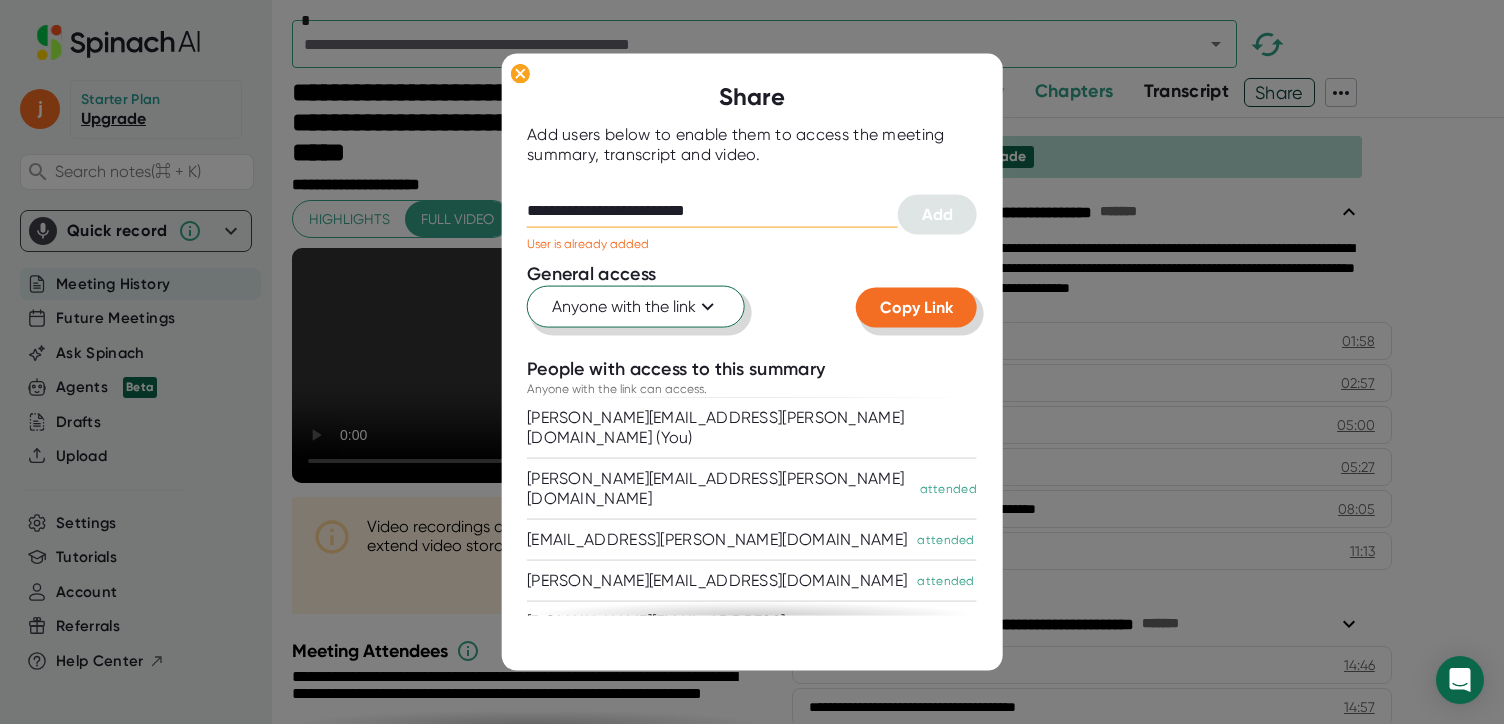 type on "**********" 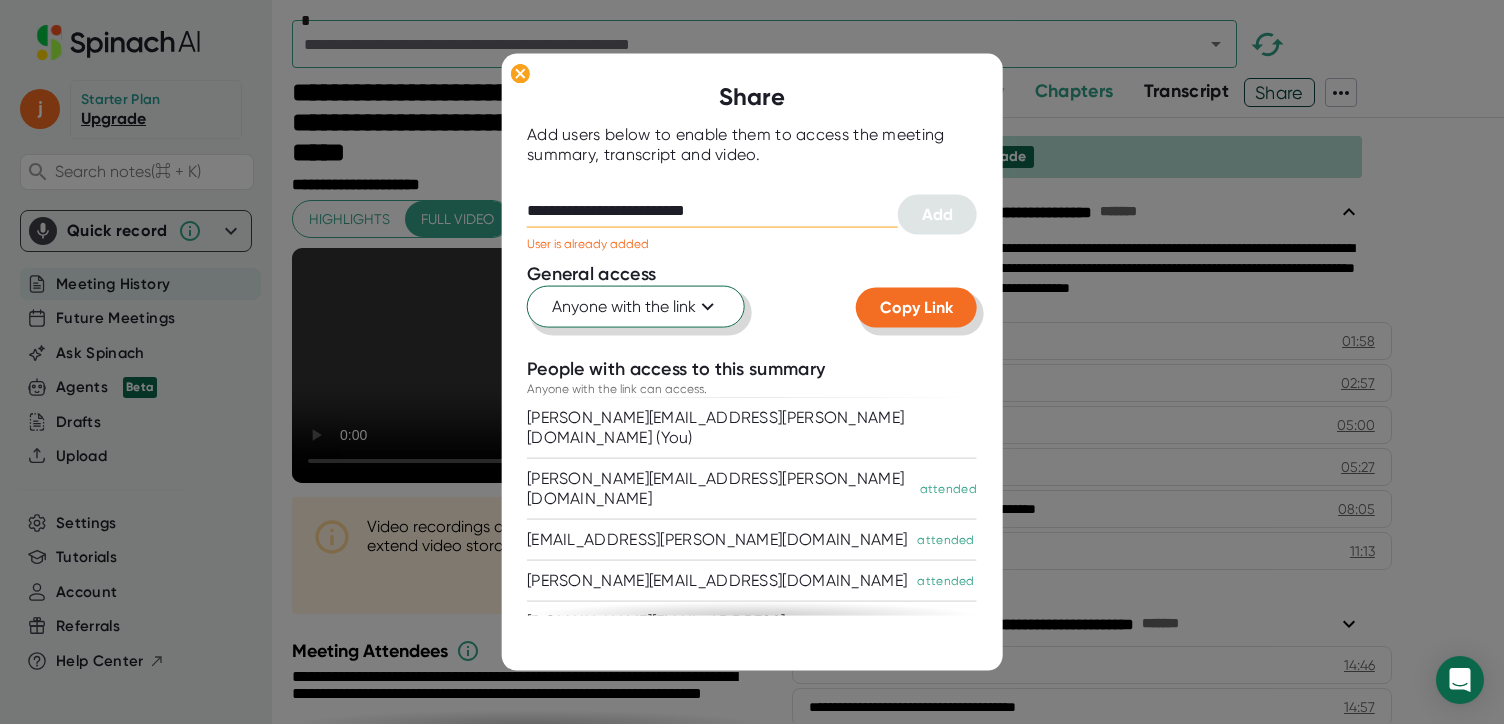 click on "Copy Link" at bounding box center (916, 306) 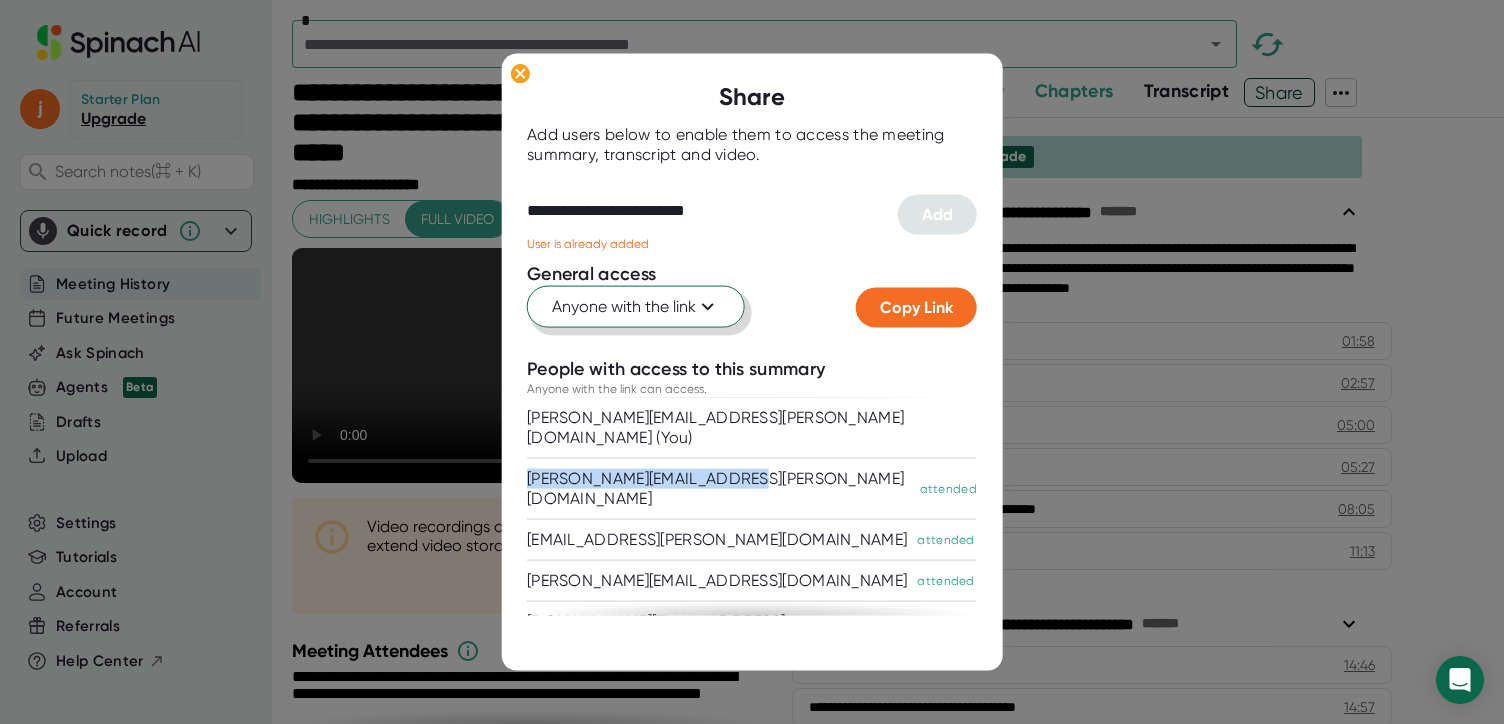 drag, startPoint x: 755, startPoint y: 459, endPoint x: 528, endPoint y: 466, distance: 227.10791 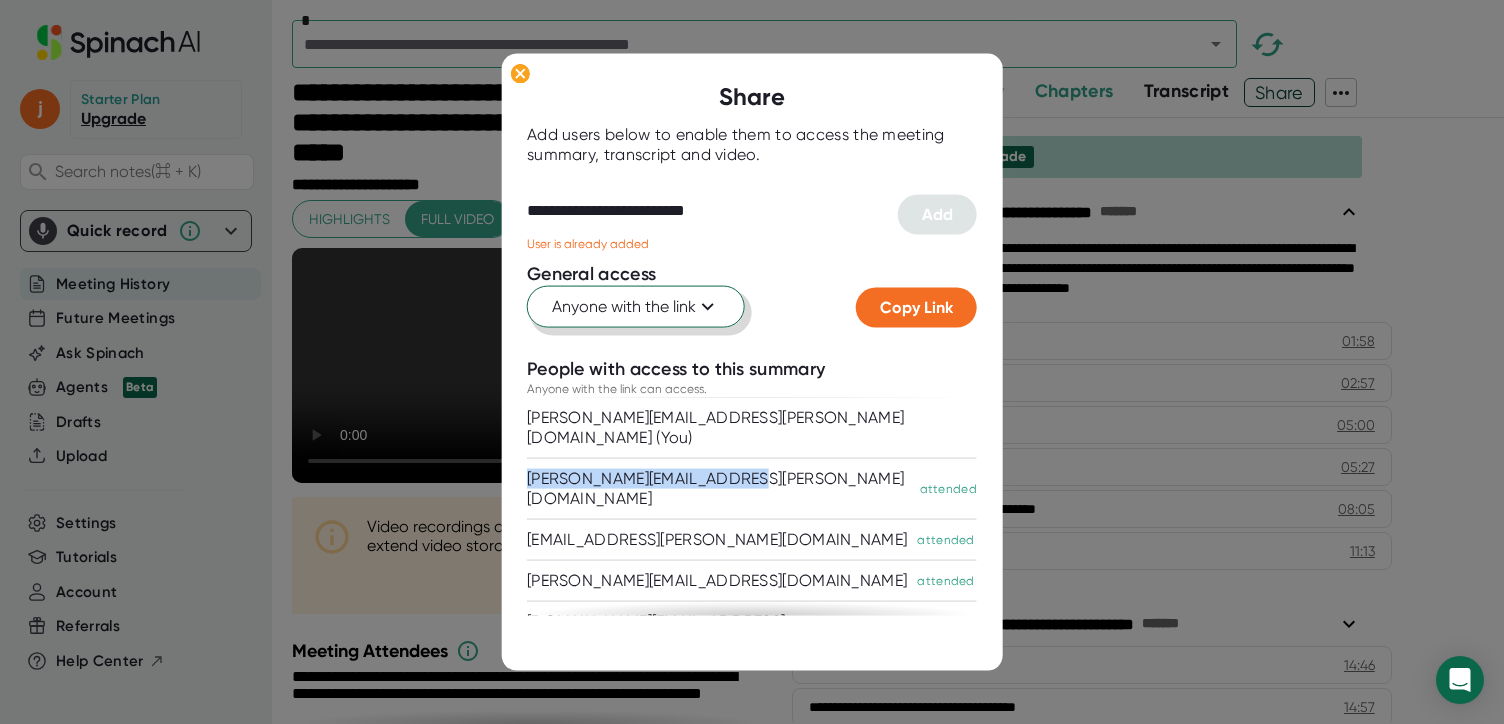 click on "dave.guerra@sequeldata.com   attended" at bounding box center [752, 489] 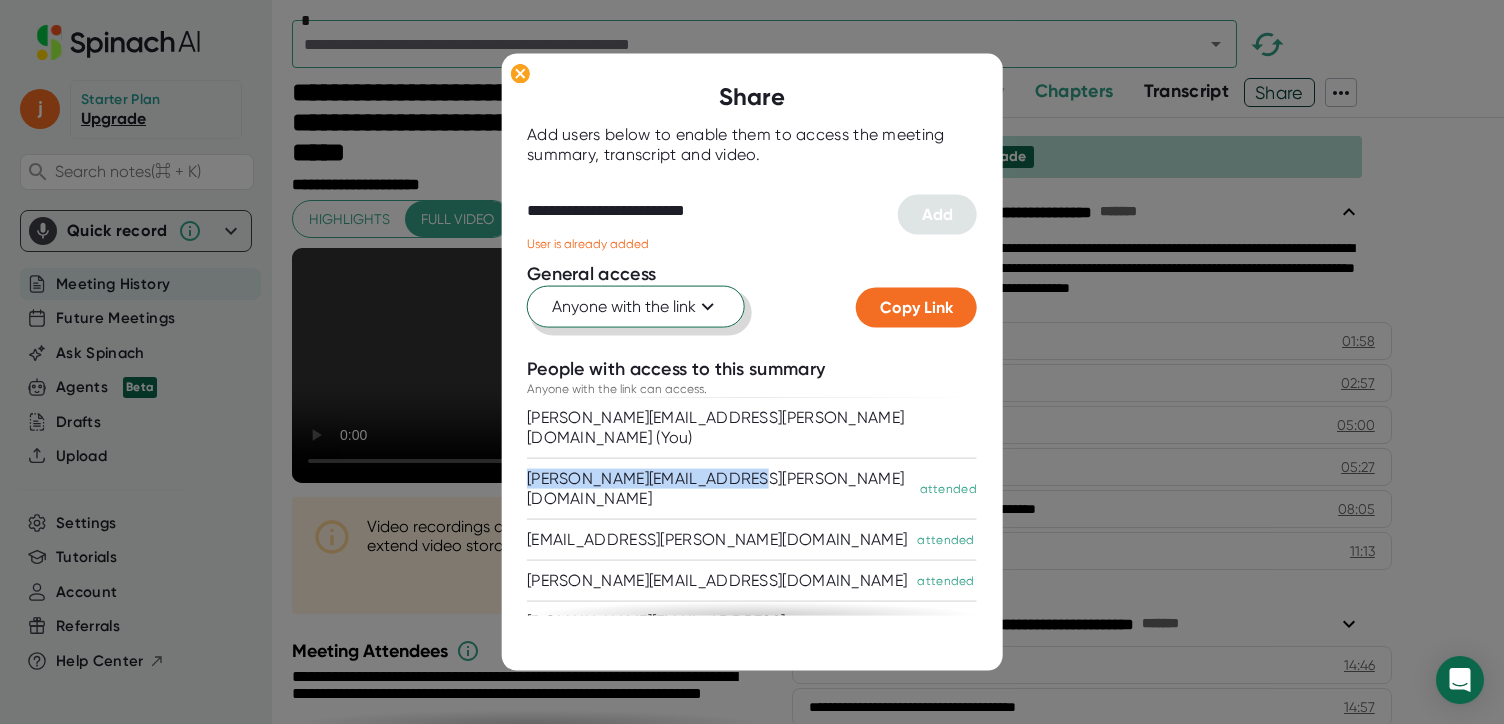 copy on "dave.guerra@sequeldata.com" 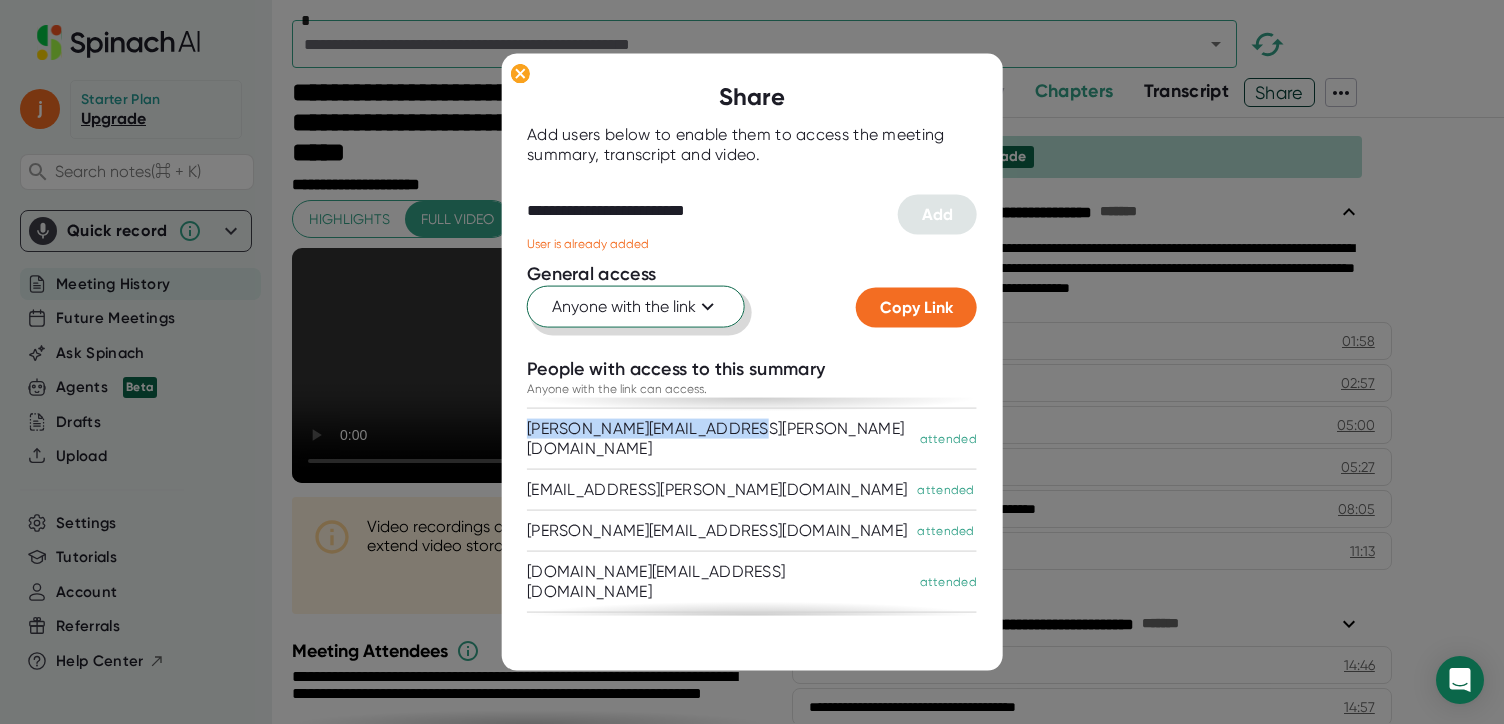 scroll, scrollTop: 70, scrollLeft: 0, axis: vertical 